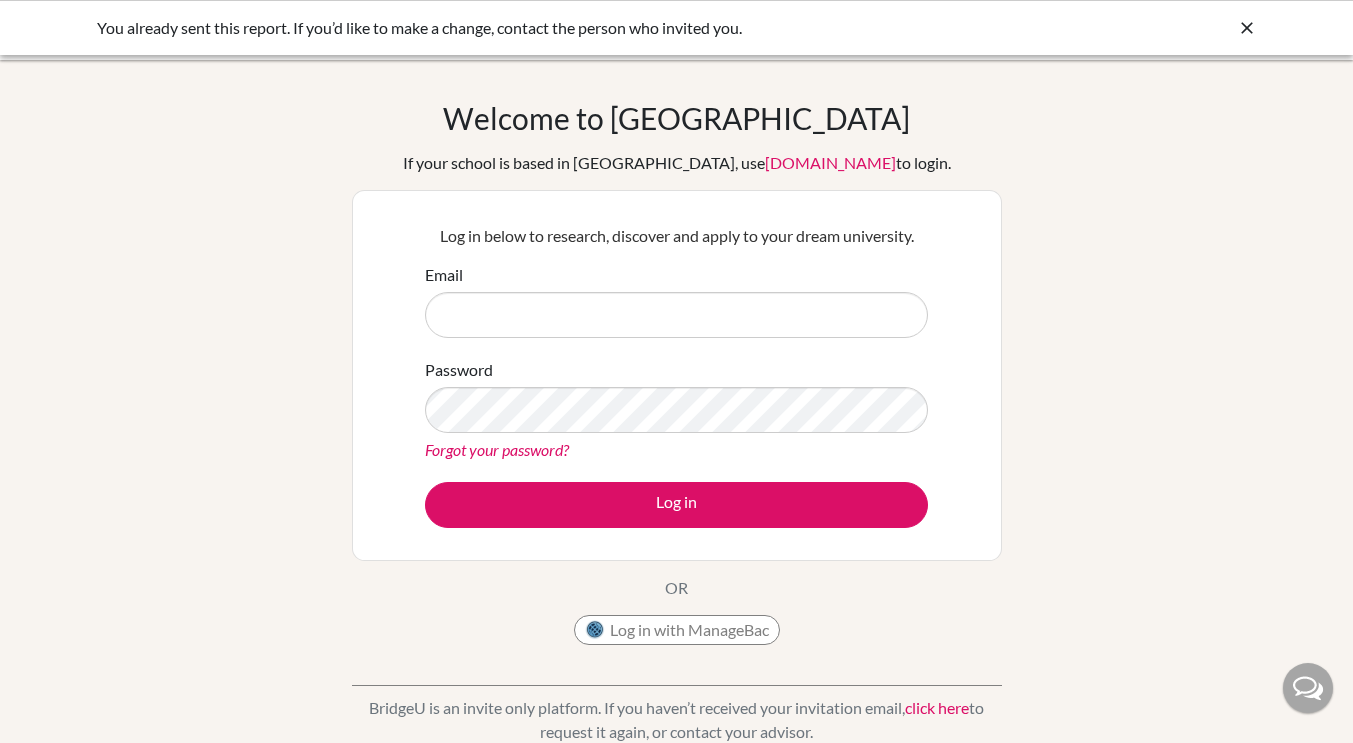 scroll, scrollTop: 0, scrollLeft: 0, axis: both 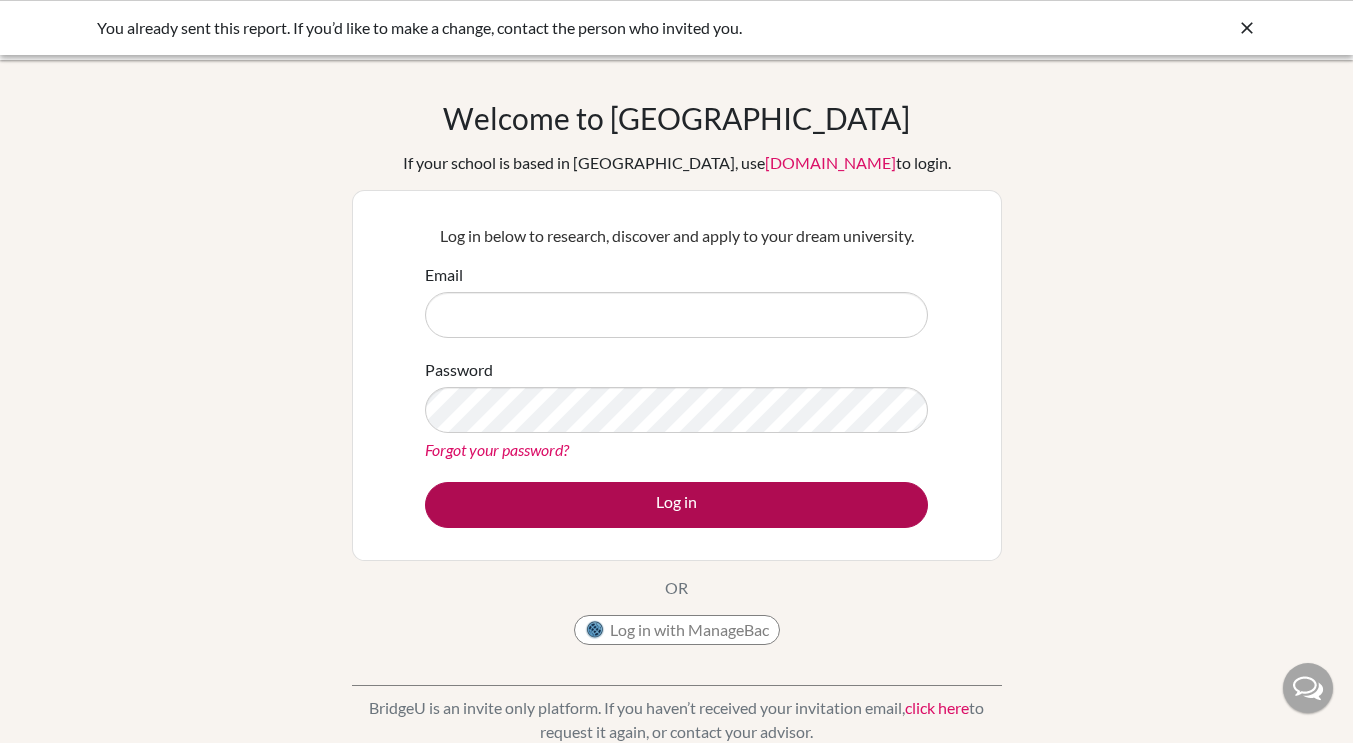 type on "[EMAIL_ADDRESS][DOMAIN_NAME]" 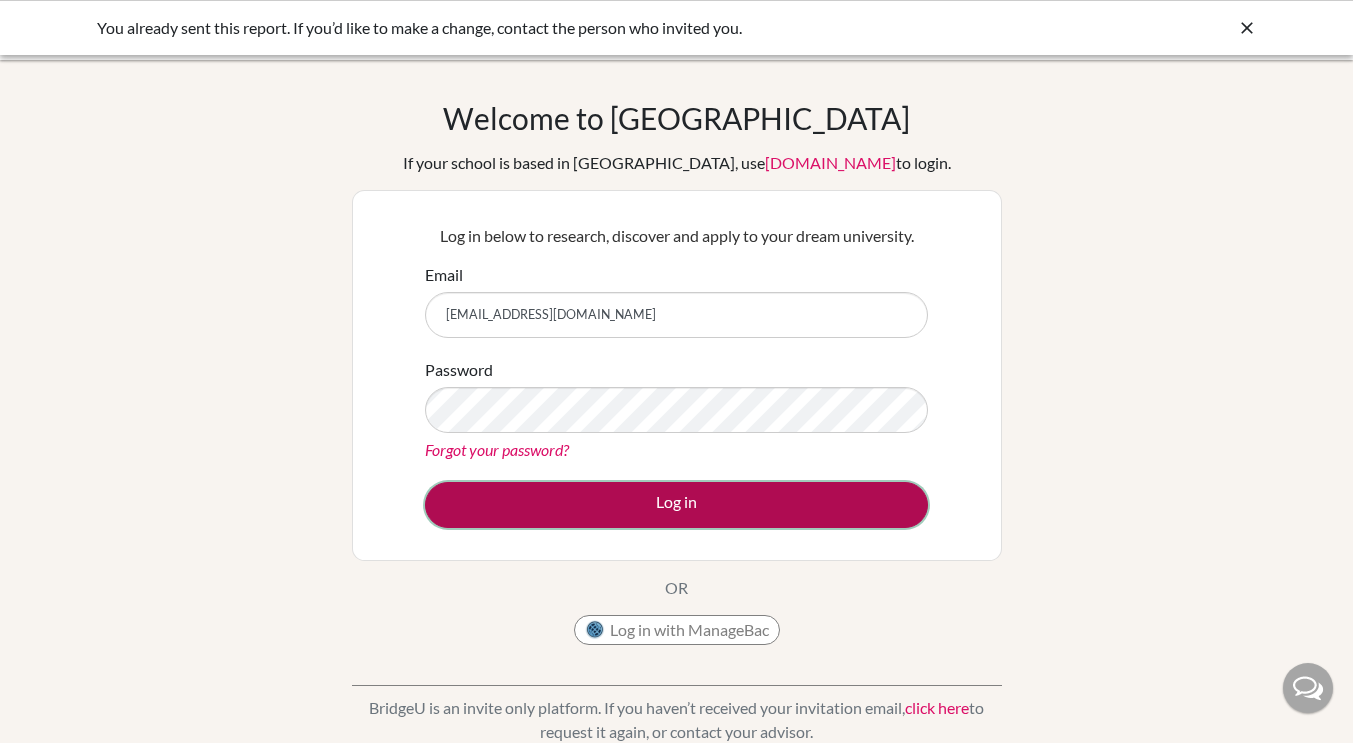 click on "Log in" at bounding box center [676, 505] 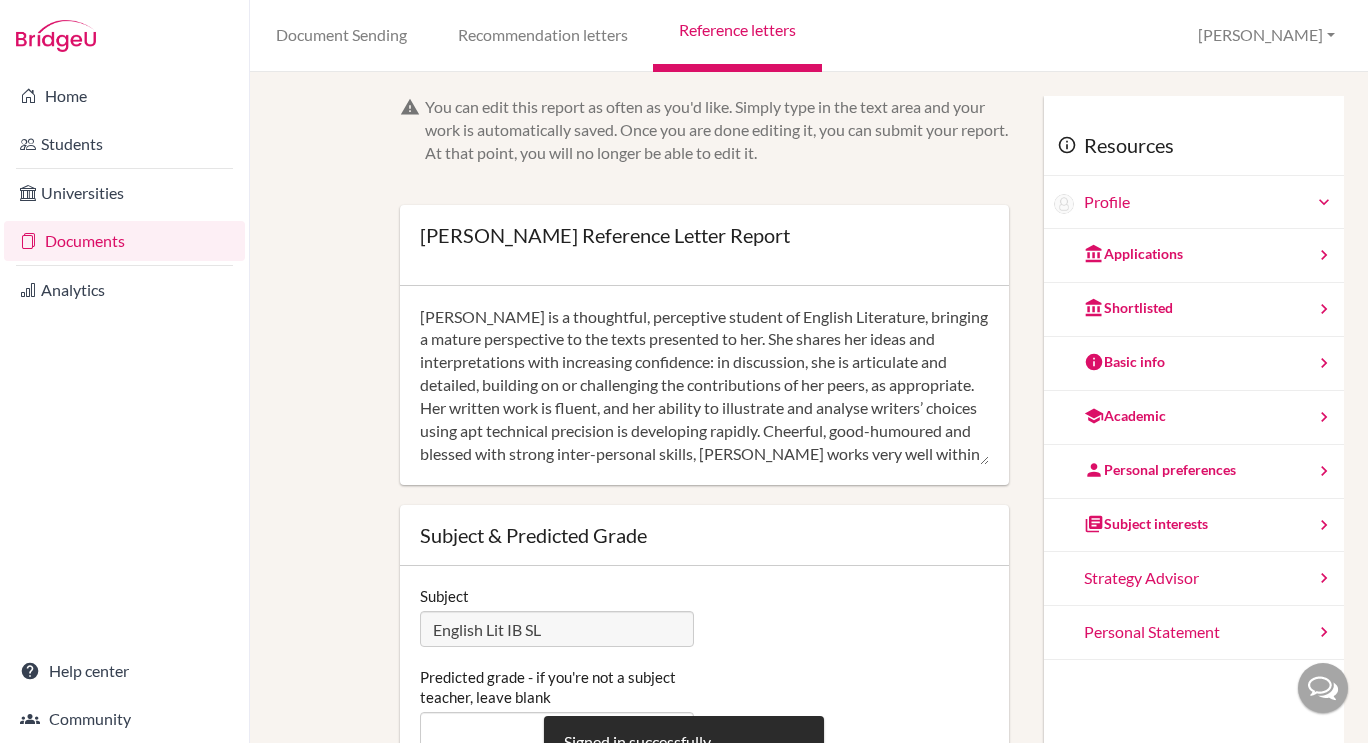 scroll, scrollTop: 0, scrollLeft: 0, axis: both 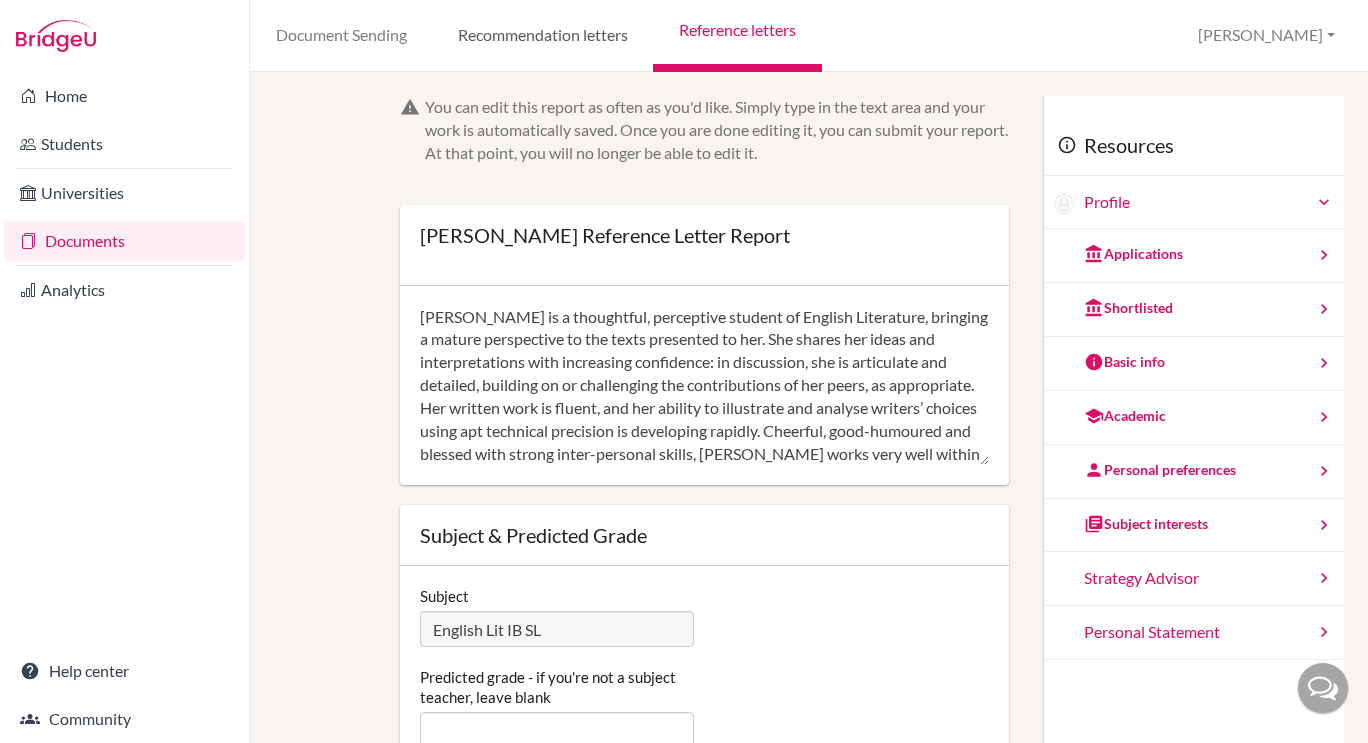 click on "Recommendation letters" at bounding box center [542, 36] 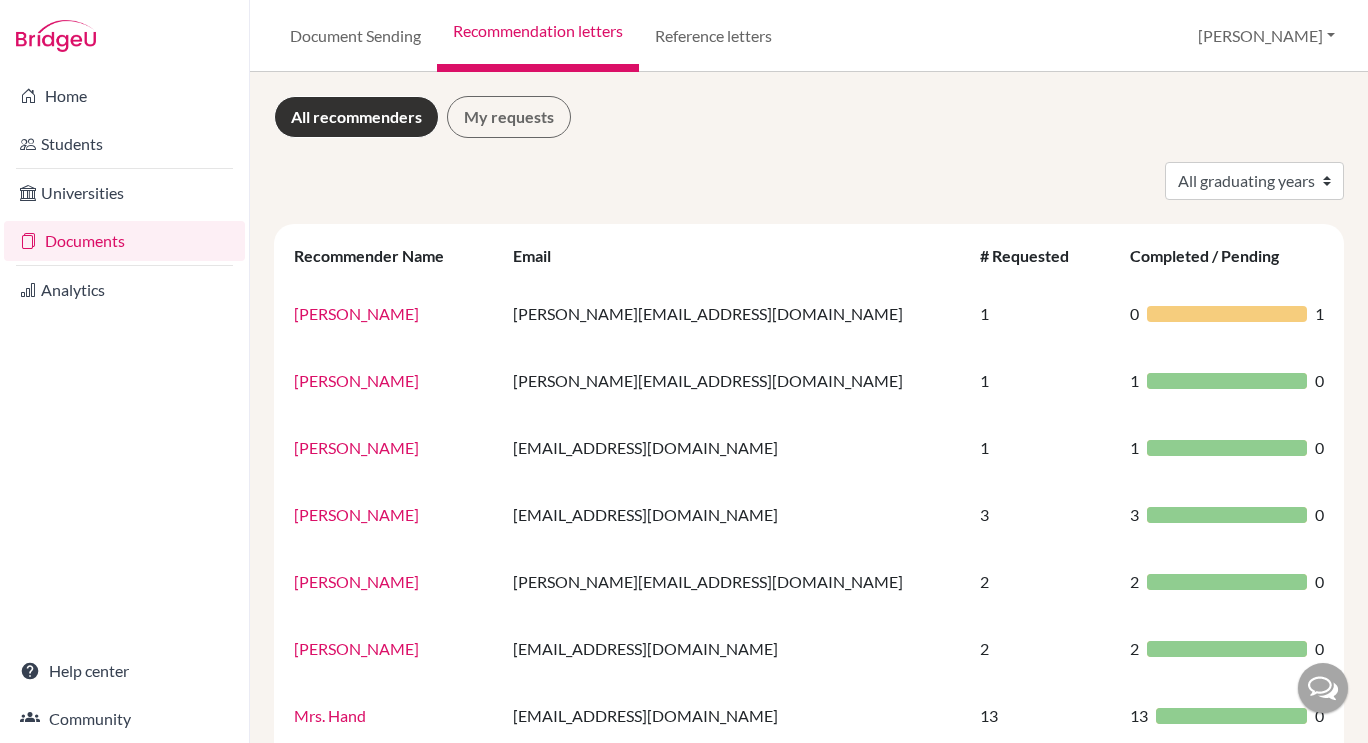scroll, scrollTop: 0, scrollLeft: 0, axis: both 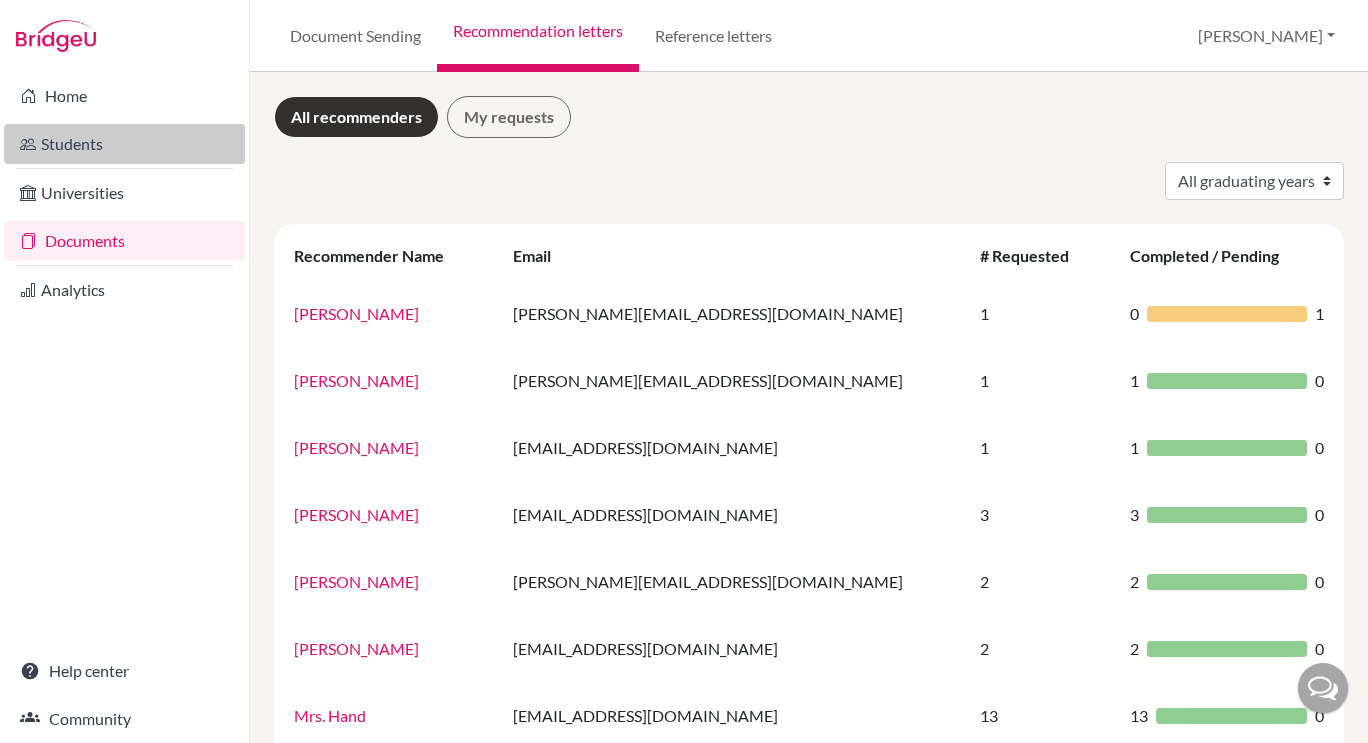 click on "Students" at bounding box center (124, 144) 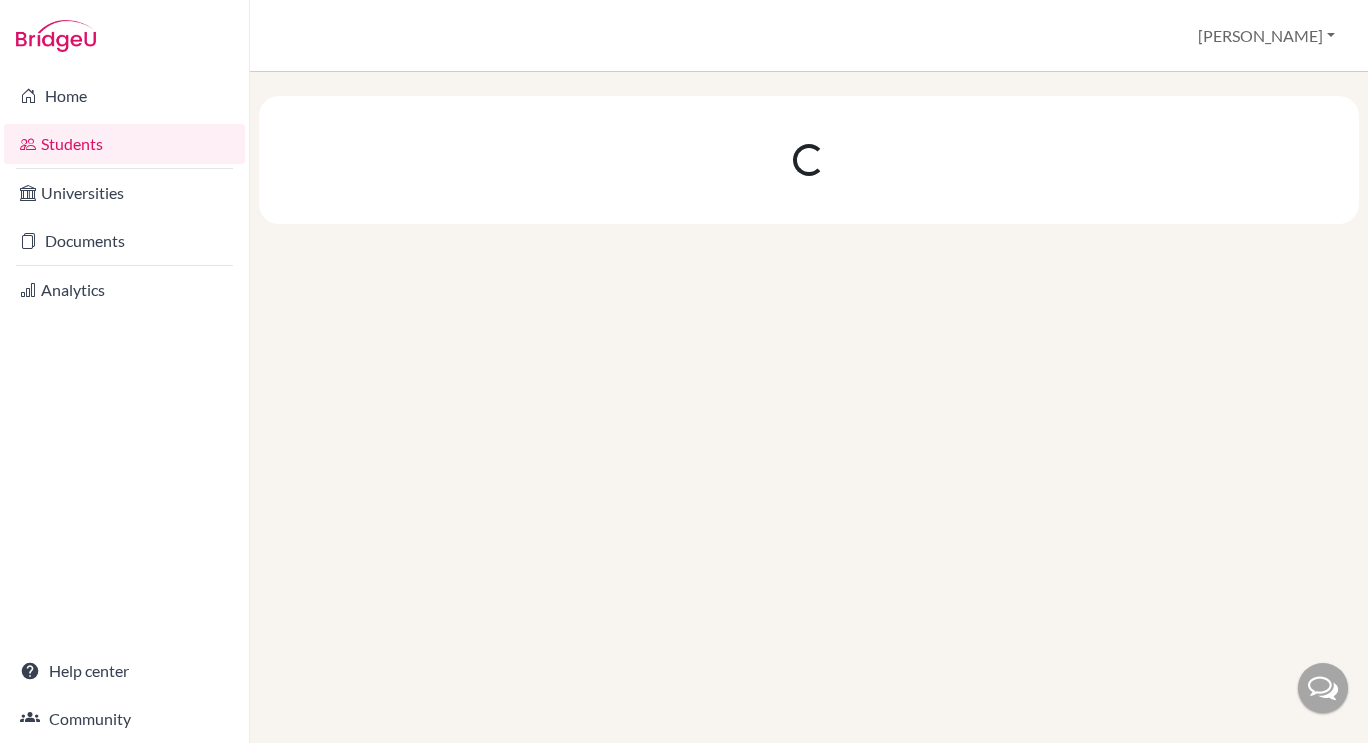 scroll, scrollTop: 0, scrollLeft: 0, axis: both 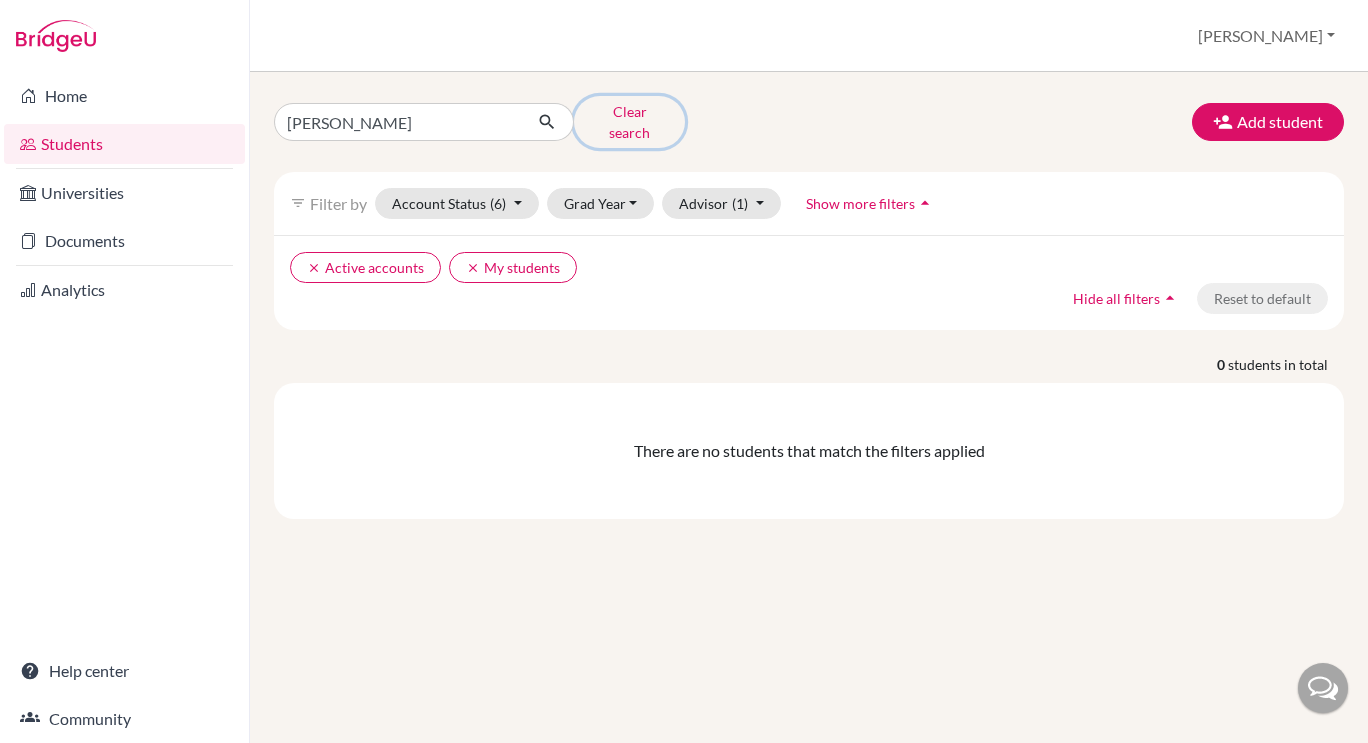 click on "Clear search" at bounding box center (629, 122) 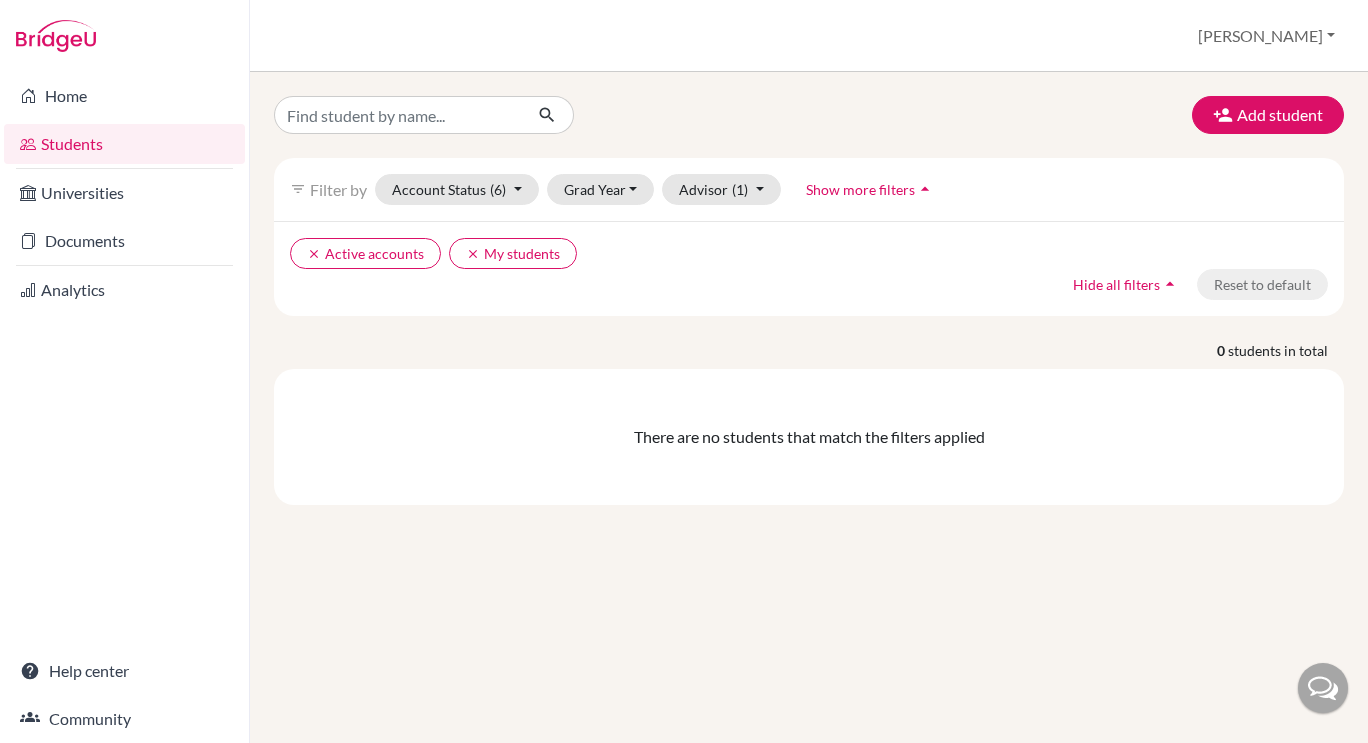 click on "Students" at bounding box center (124, 144) 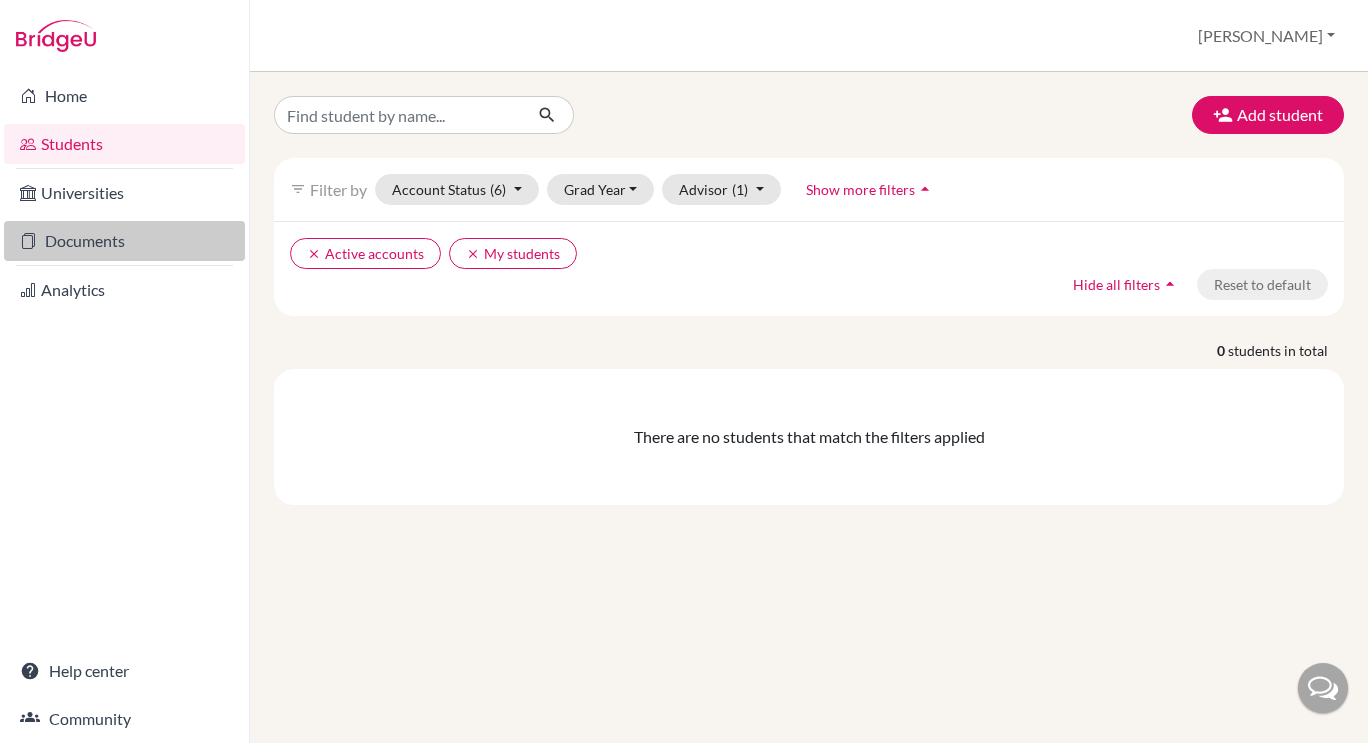 click on "Documents" at bounding box center (124, 241) 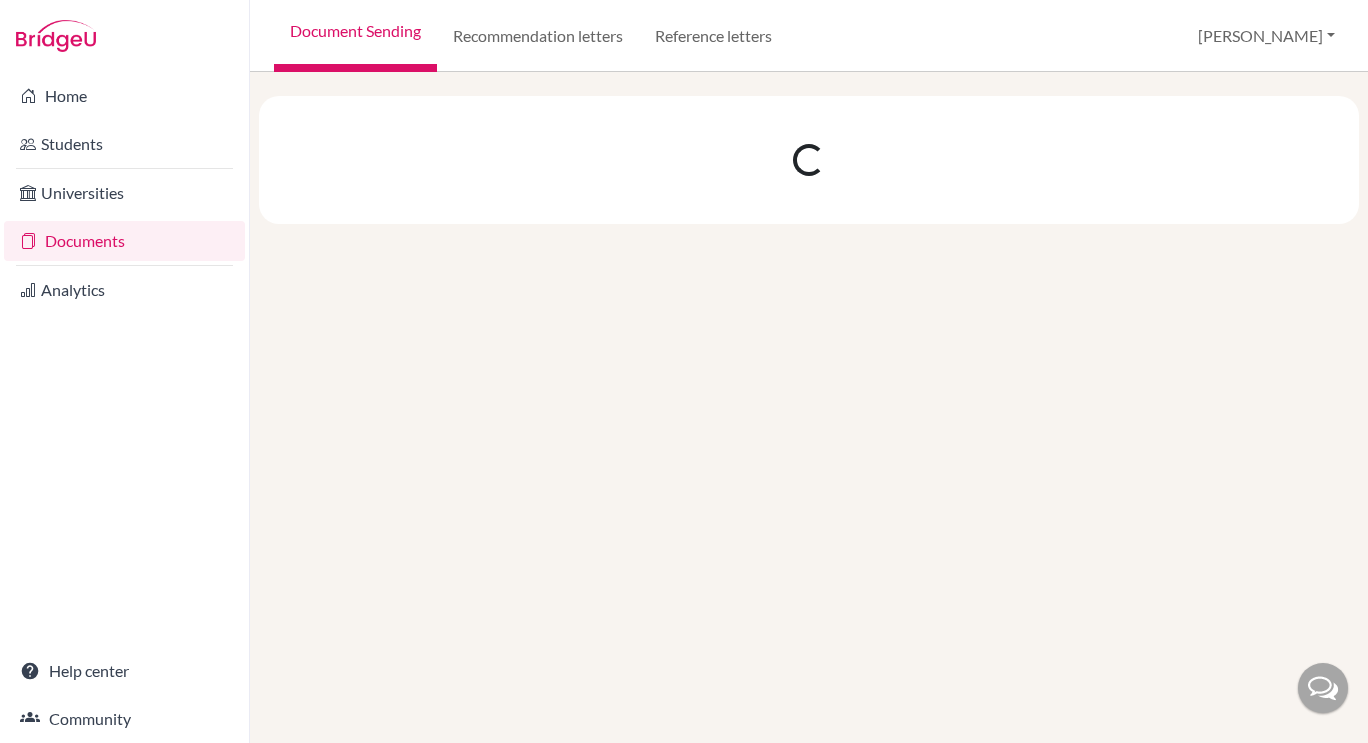 scroll, scrollTop: 0, scrollLeft: 0, axis: both 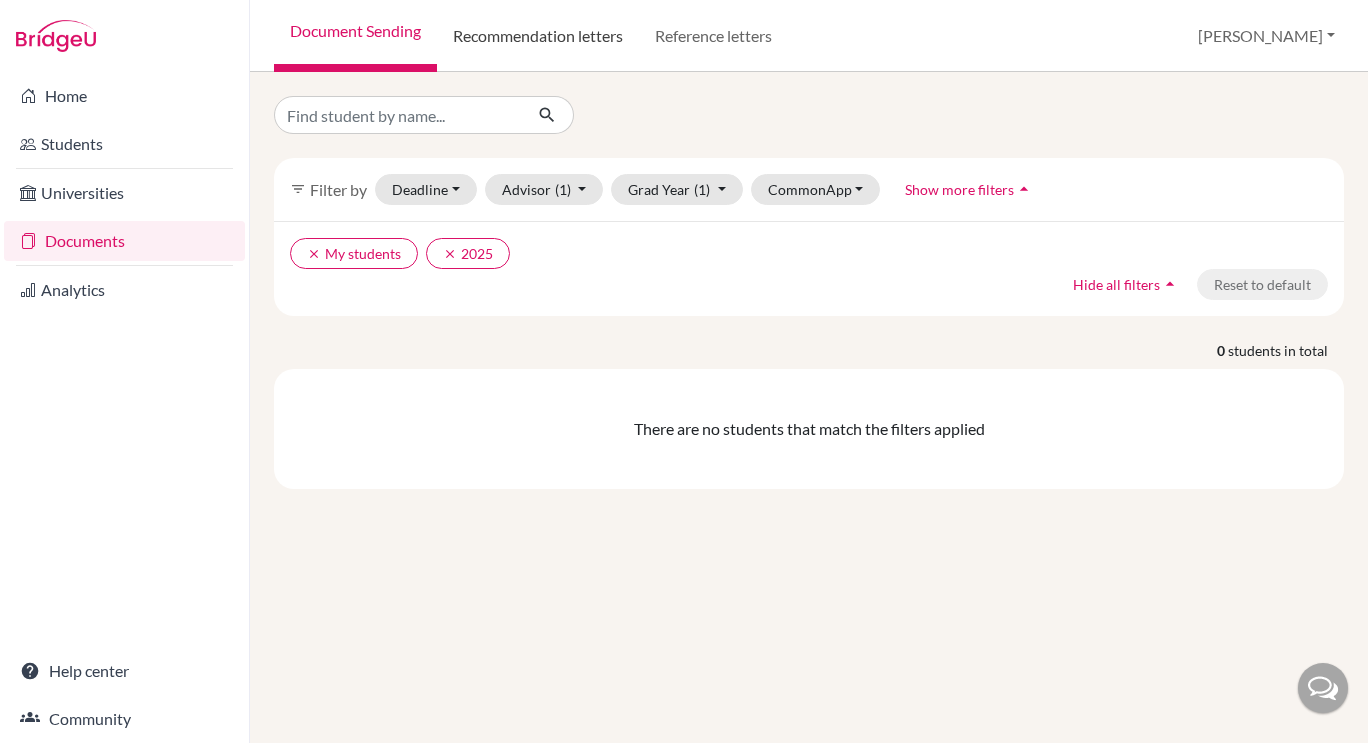click on "Recommendation letters" at bounding box center (538, 36) 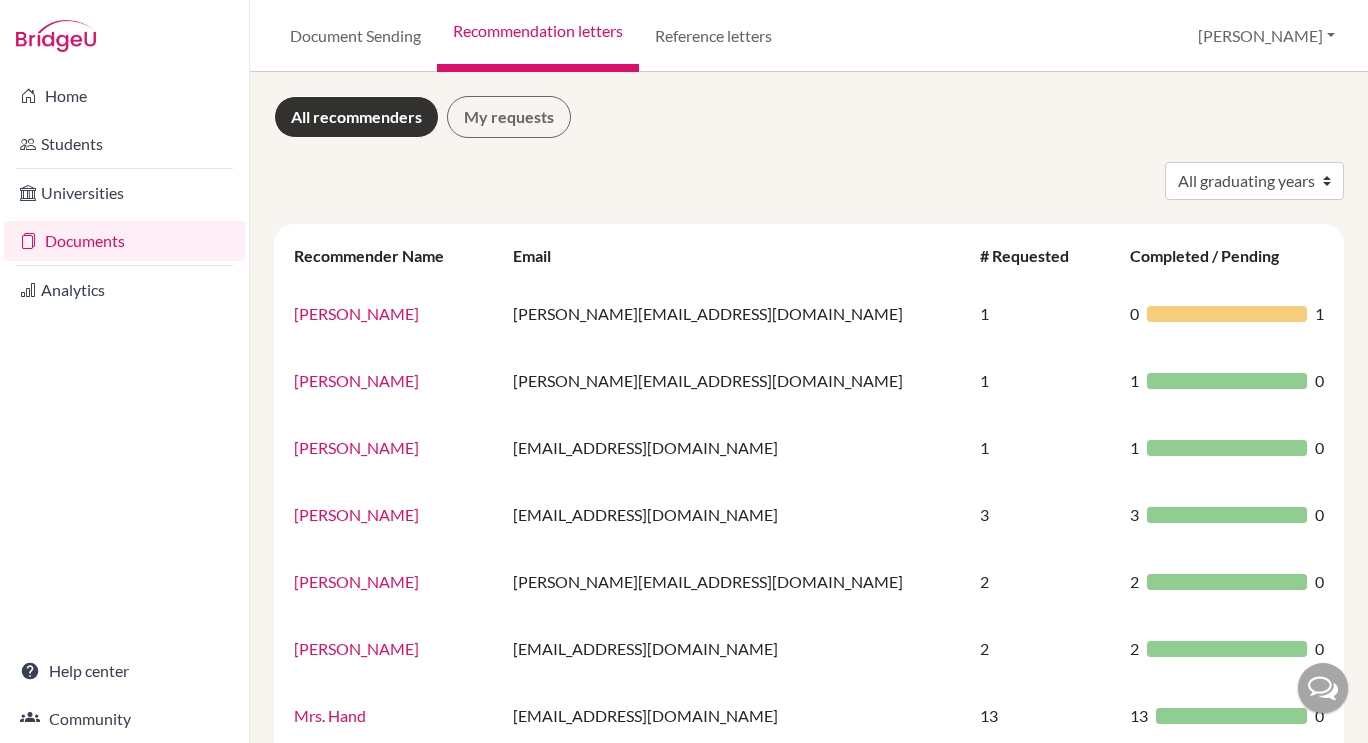 scroll, scrollTop: 0, scrollLeft: 0, axis: both 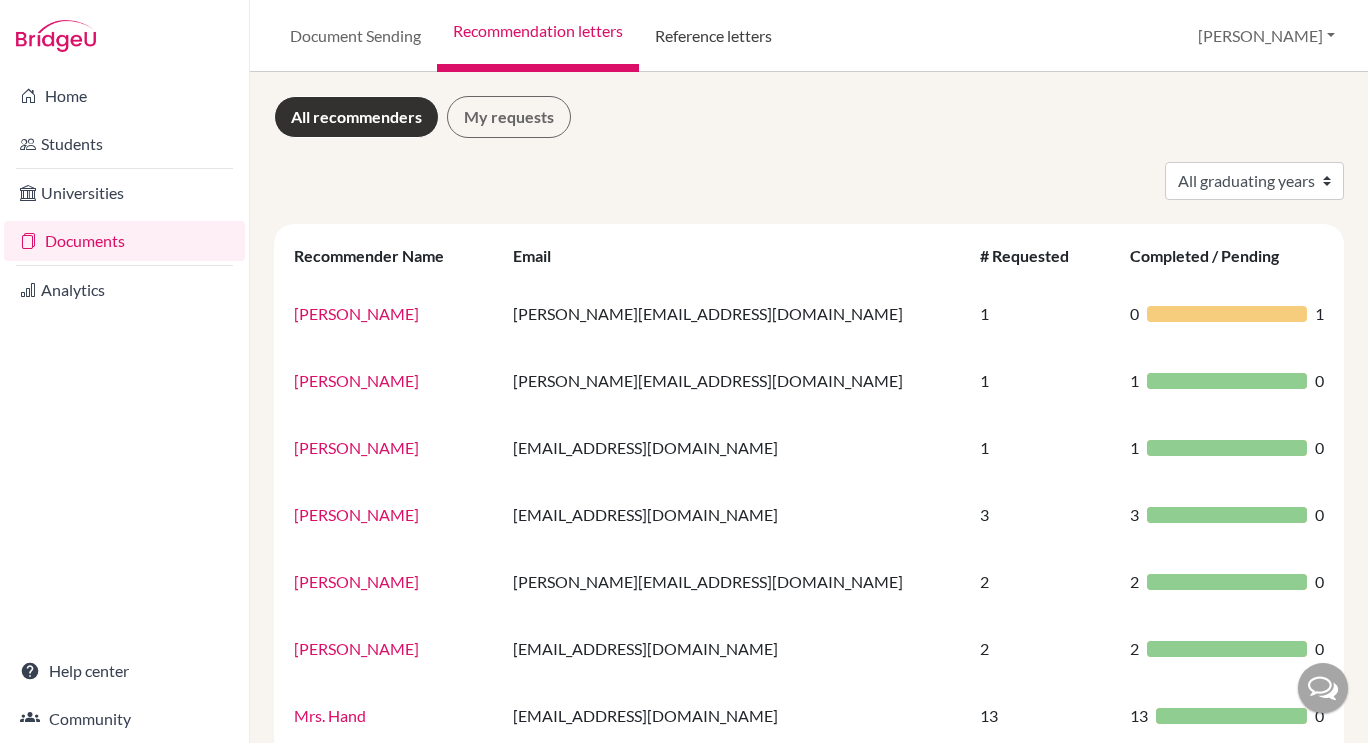 click on "Reference letters" at bounding box center [713, 36] 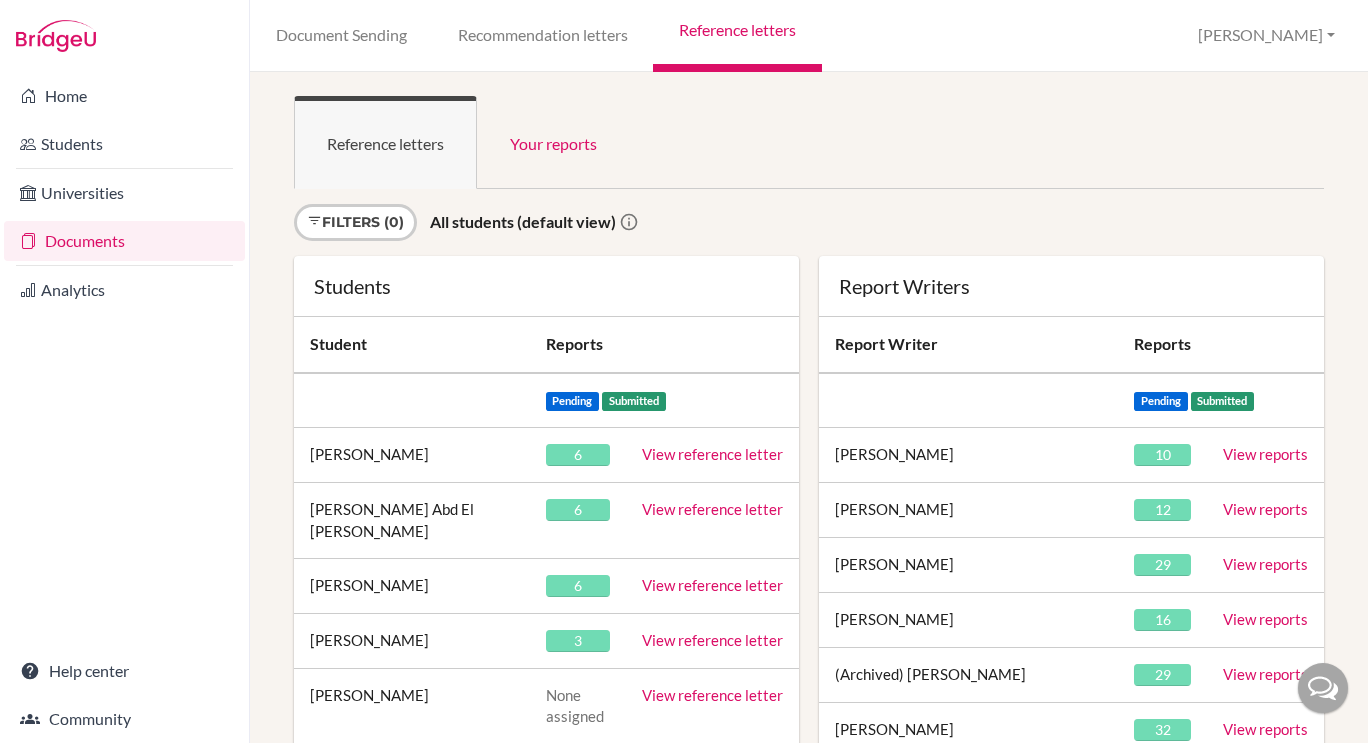scroll, scrollTop: 0, scrollLeft: 0, axis: both 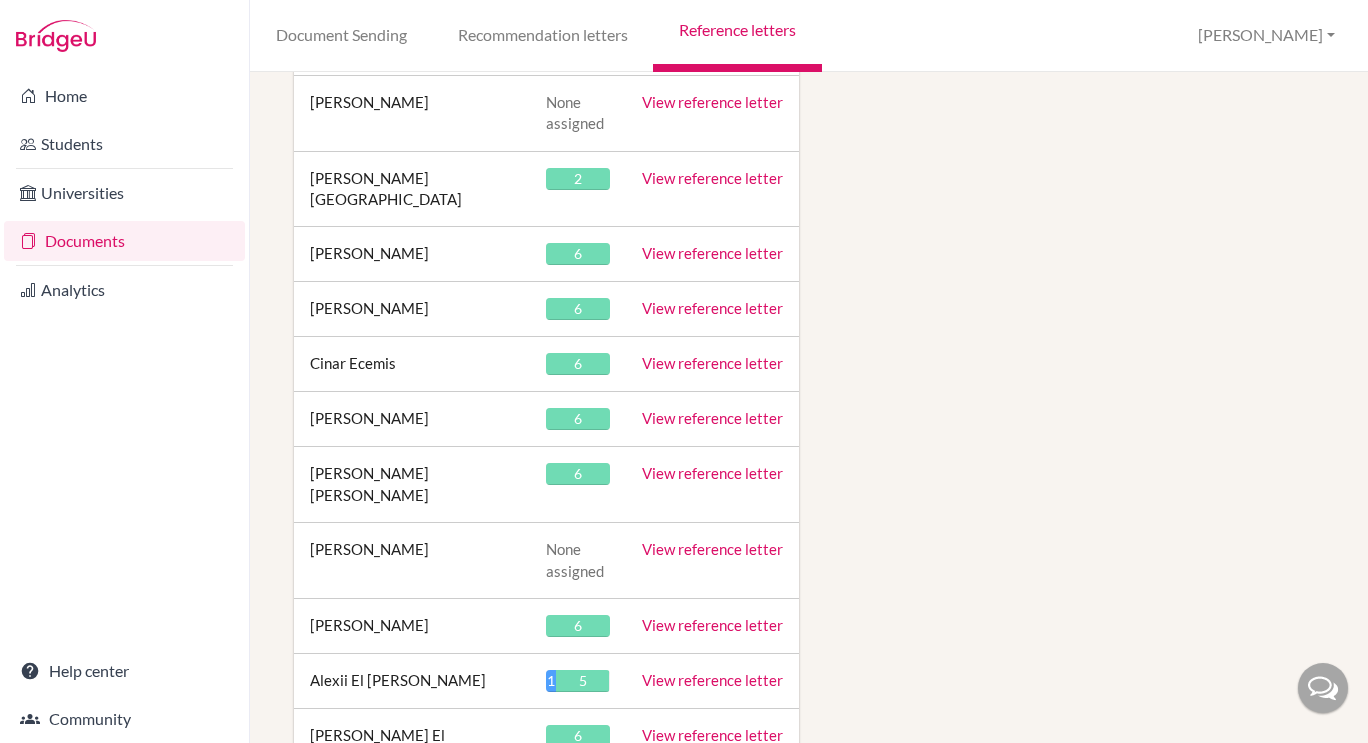 click on "[PERSON_NAME] El [PERSON_NAME]" at bounding box center (412, 747) 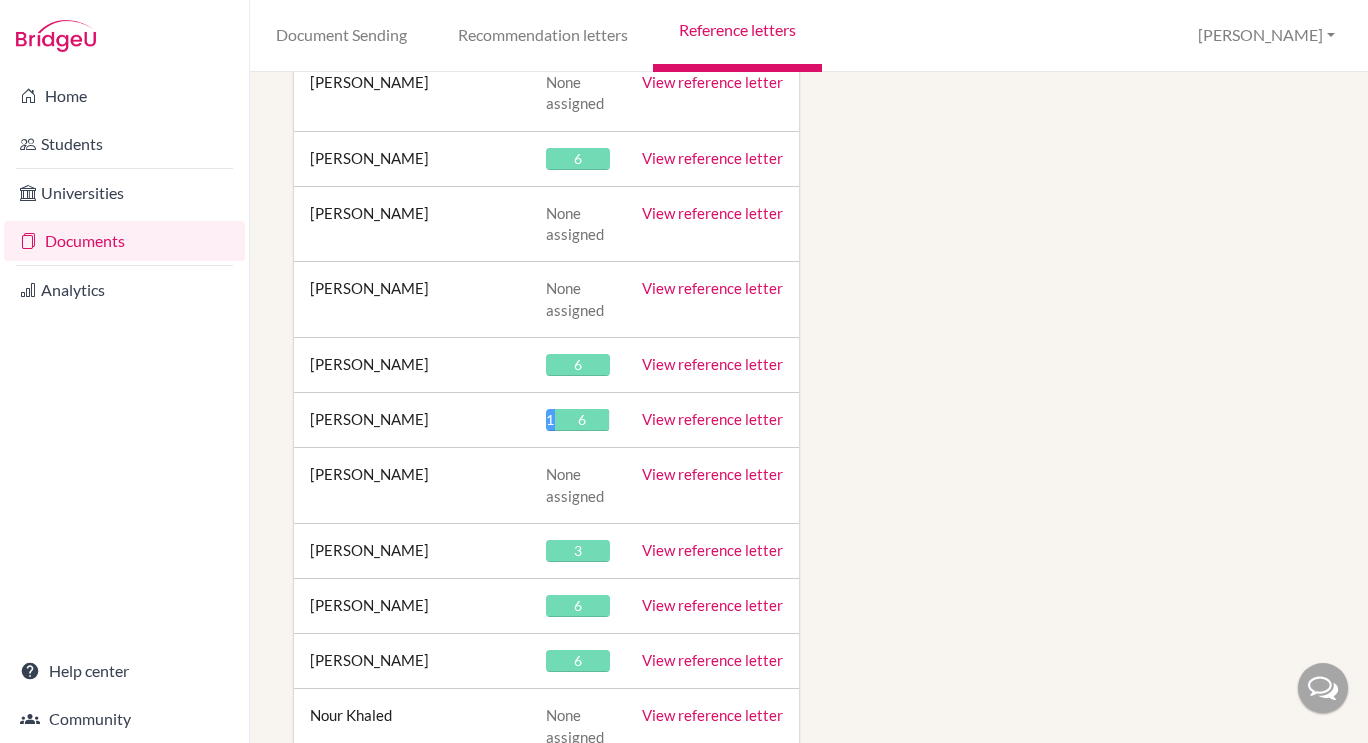 scroll, scrollTop: 22584, scrollLeft: 0, axis: vertical 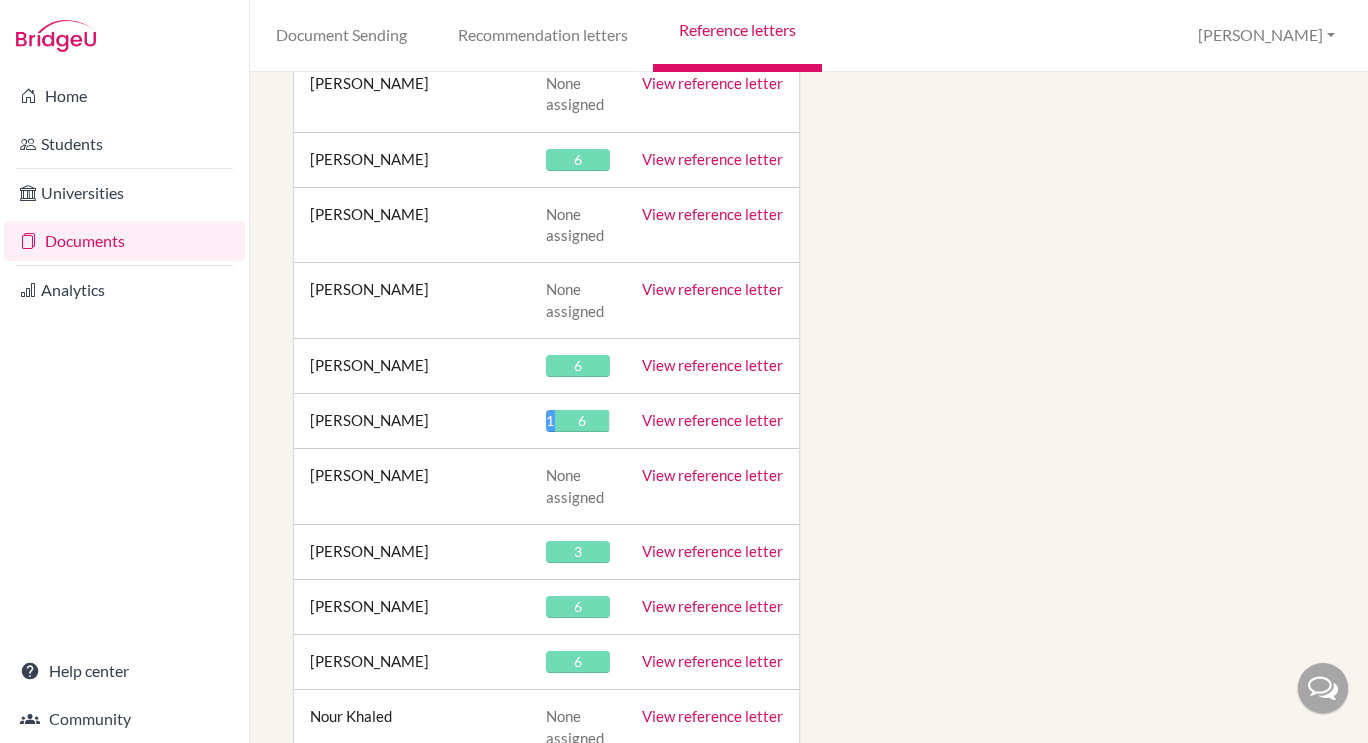 click on "View reference letter" at bounding box center (712, 792) 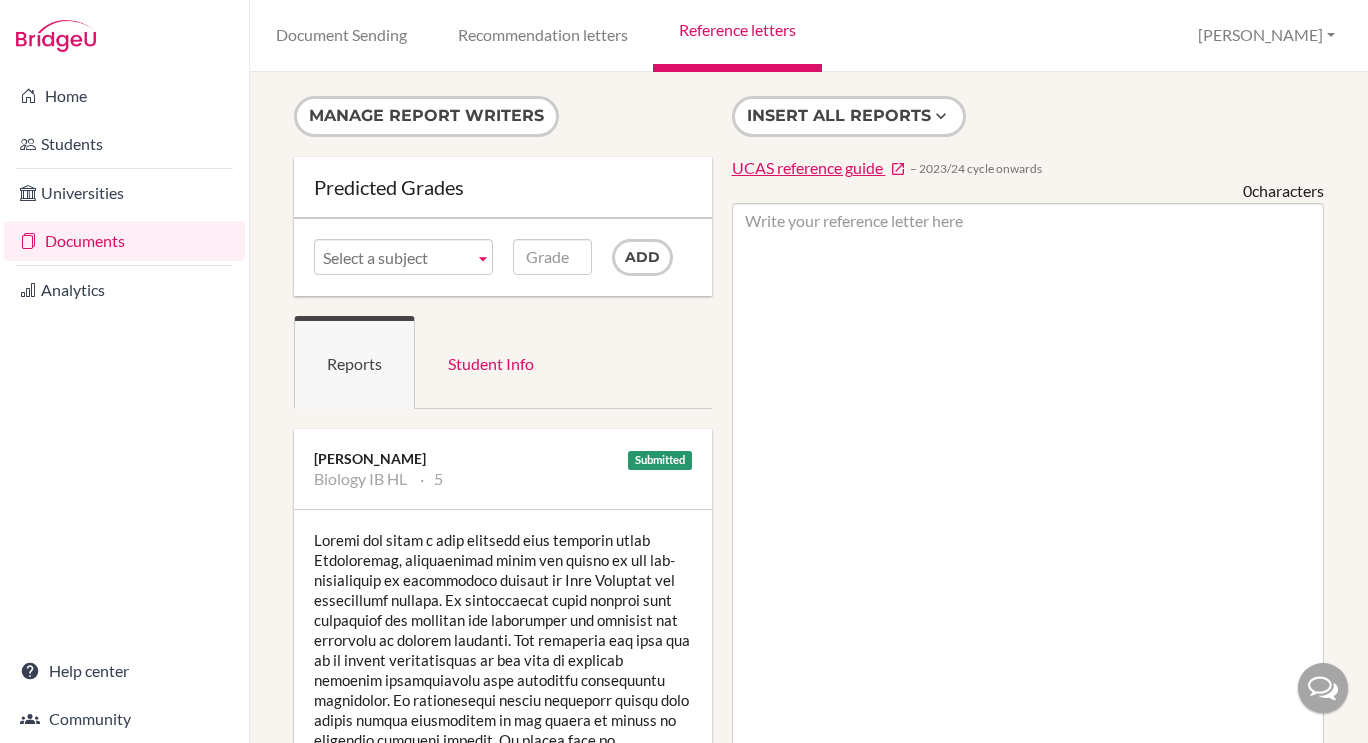 scroll, scrollTop: 0, scrollLeft: 0, axis: both 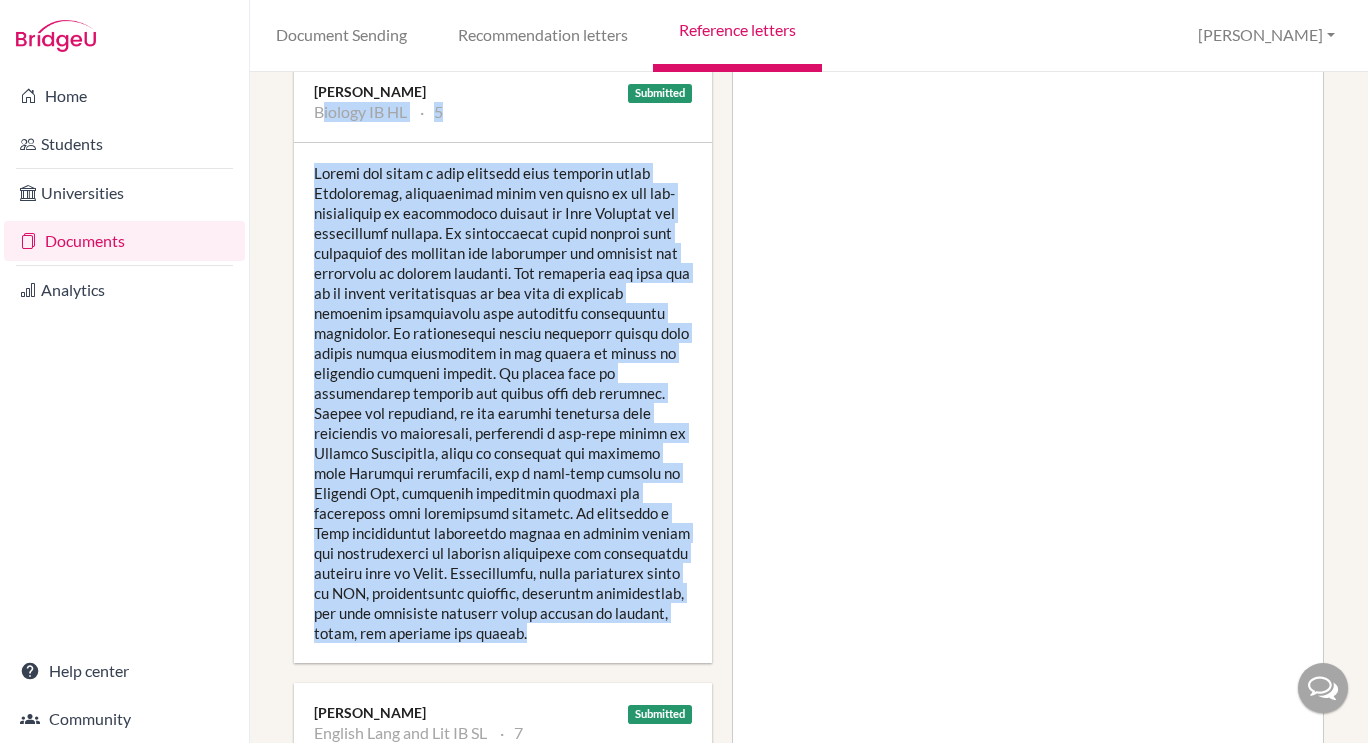 drag, startPoint x: 315, startPoint y: 111, endPoint x: 667, endPoint y: 644, distance: 638.7433 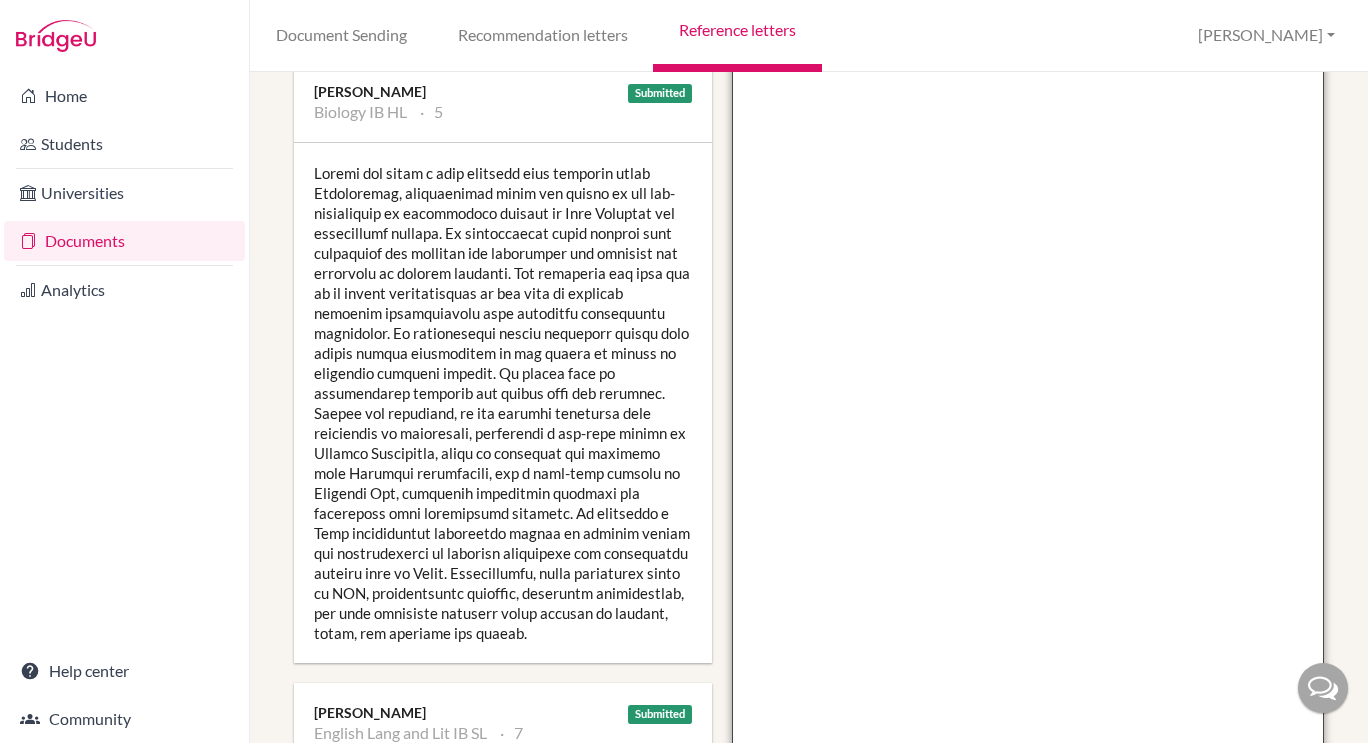 click at bounding box center [1028, 414] 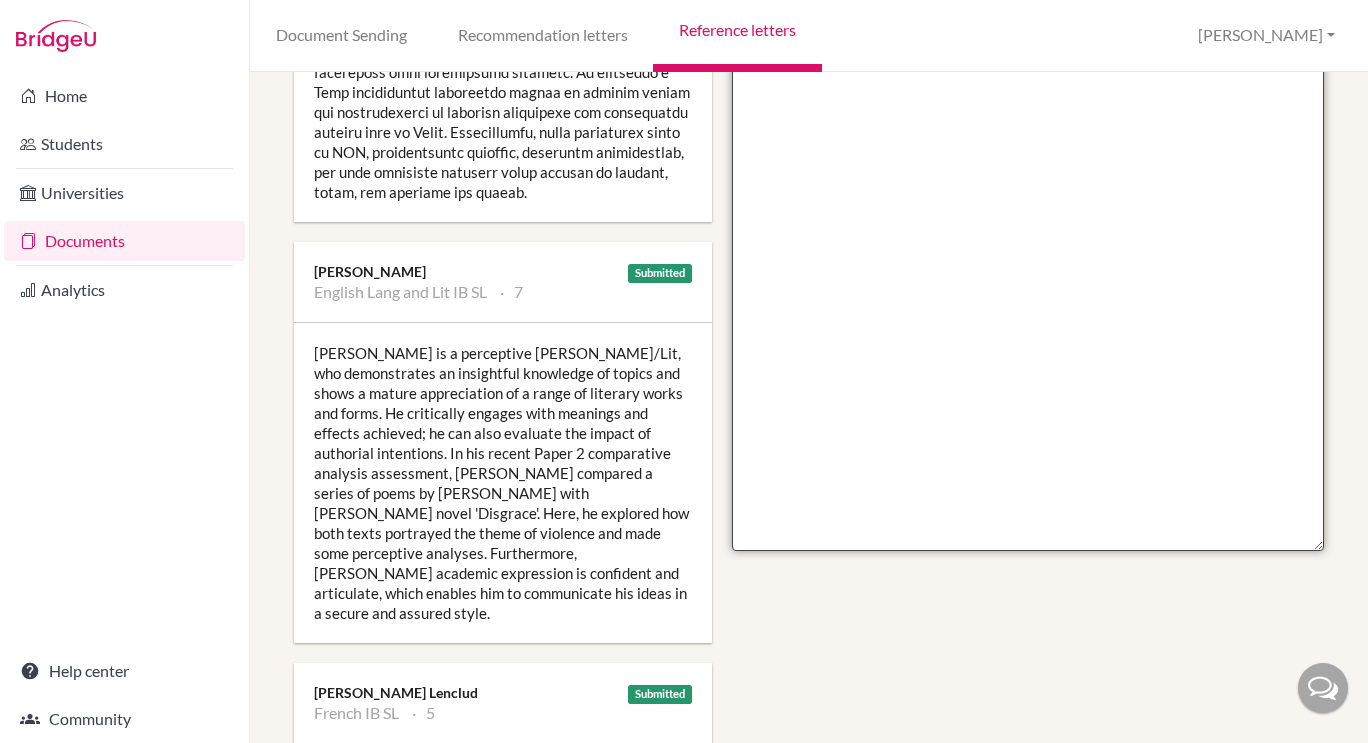 scroll, scrollTop: 840, scrollLeft: 0, axis: vertical 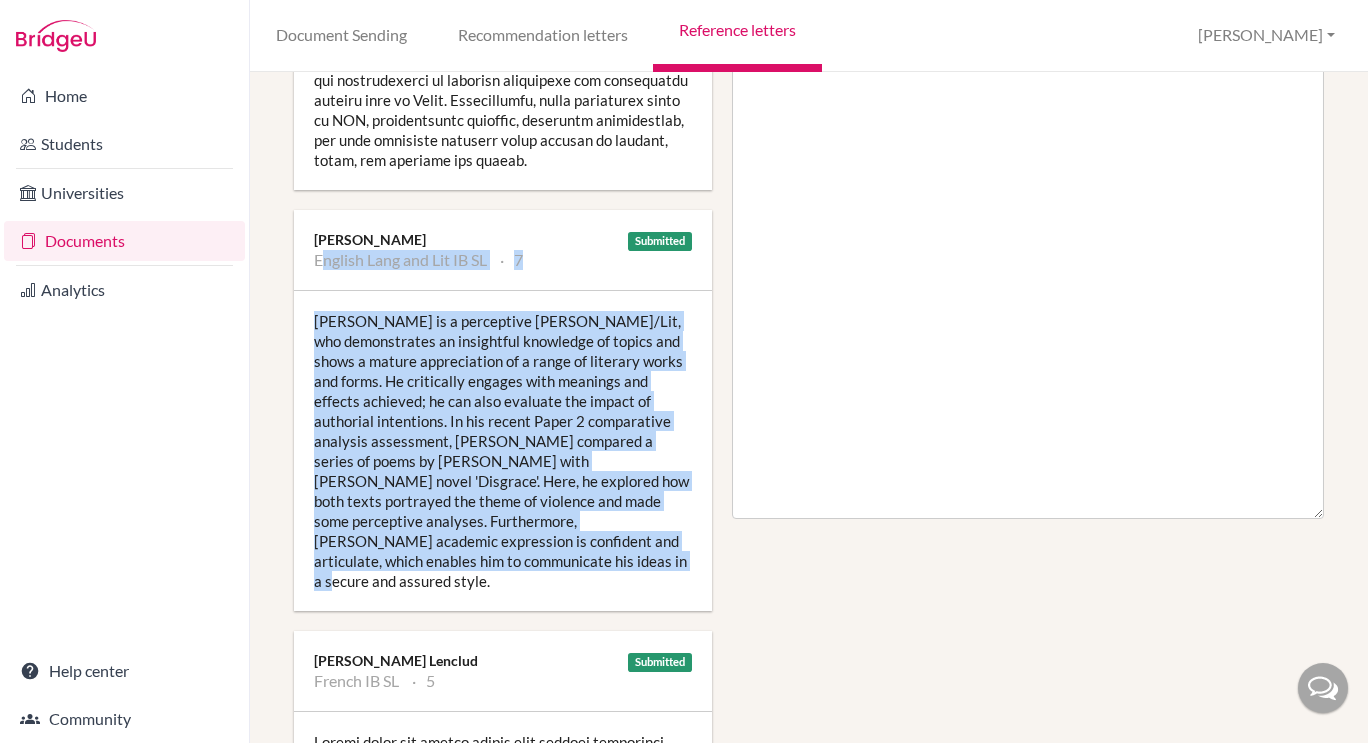 drag, startPoint x: 315, startPoint y: 279, endPoint x: 684, endPoint y: 587, distance: 480.6506 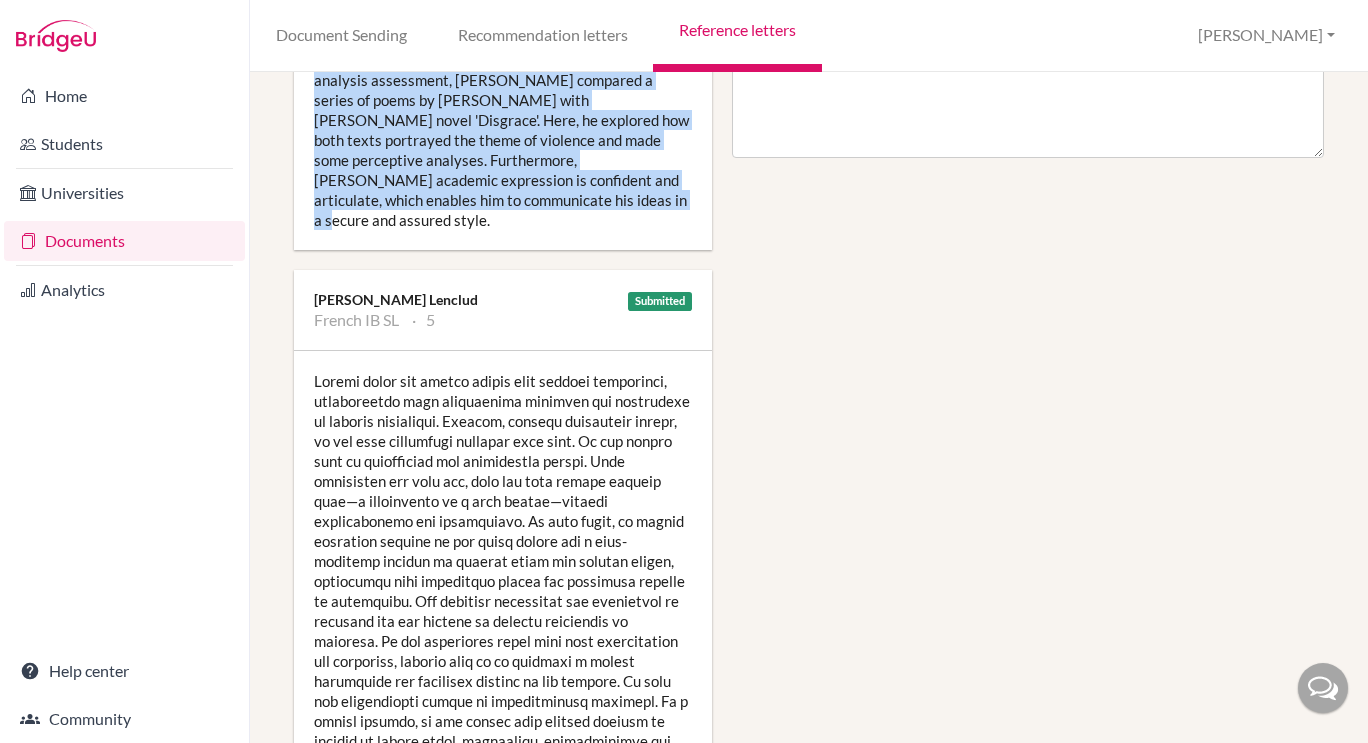 scroll, scrollTop: 1205, scrollLeft: 0, axis: vertical 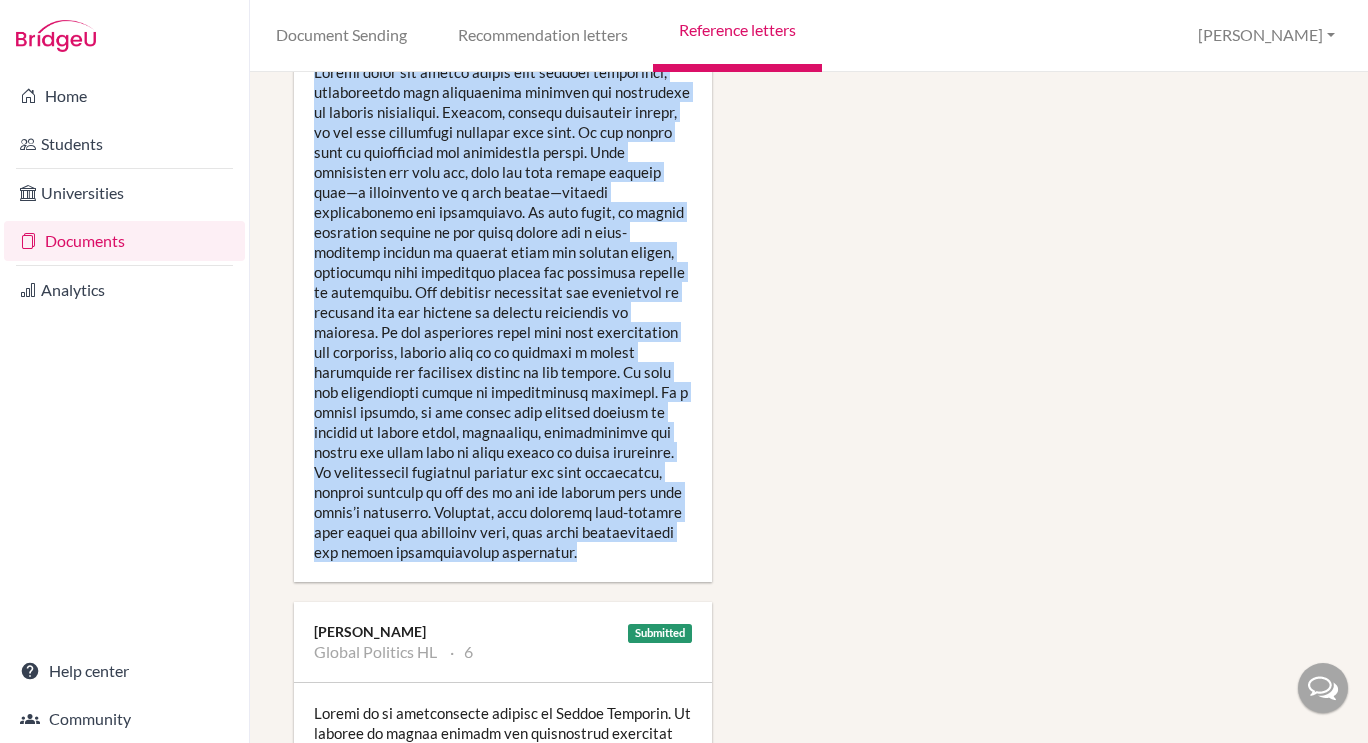 drag, startPoint x: 317, startPoint y: 312, endPoint x: 679, endPoint y: 576, distance: 448.0402 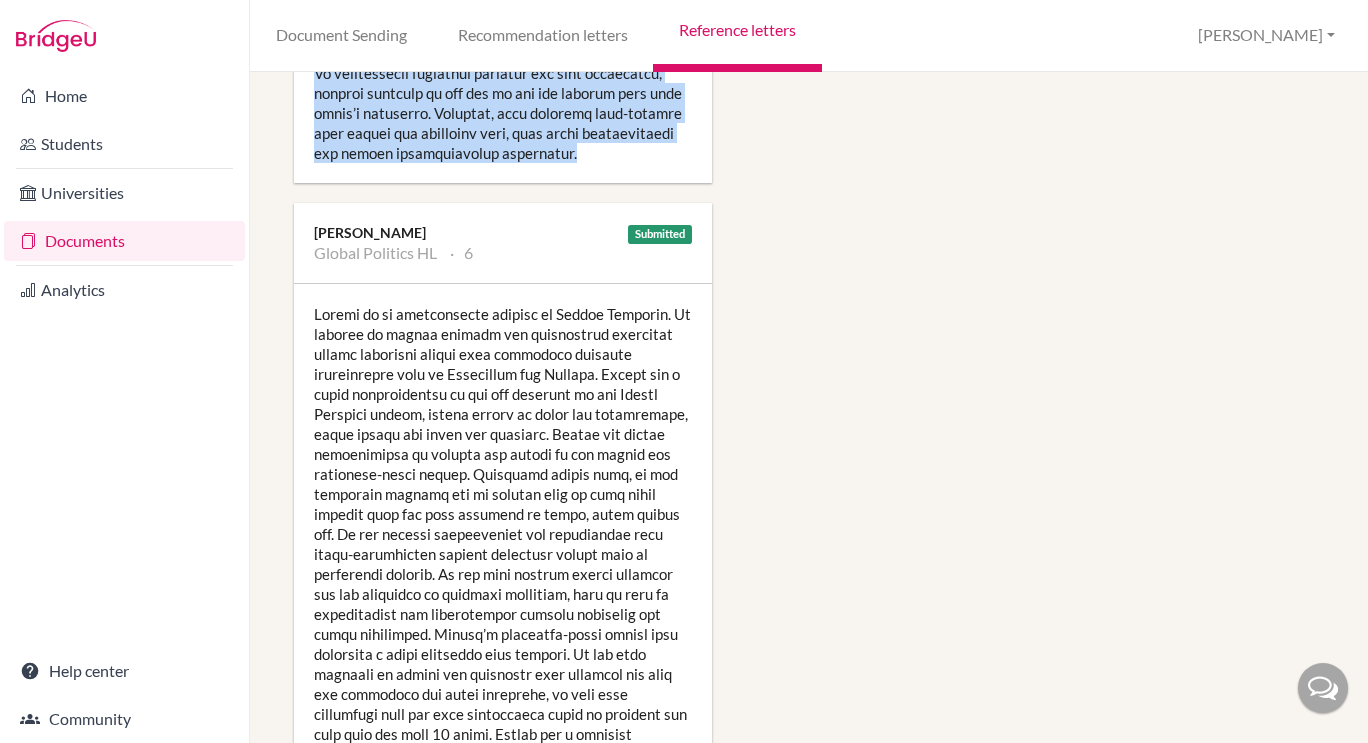 scroll, scrollTop: 1948, scrollLeft: 0, axis: vertical 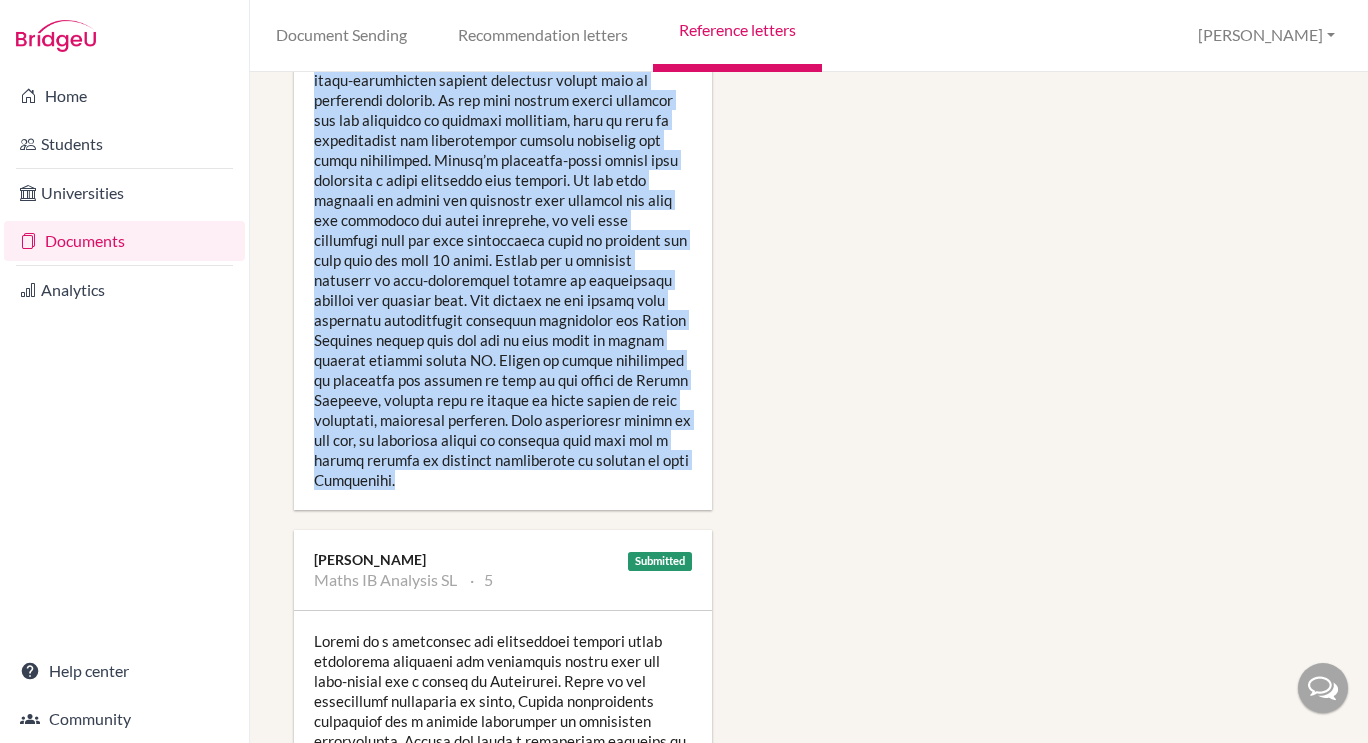 drag, startPoint x: 316, startPoint y: 233, endPoint x: 705, endPoint y: 497, distance: 470.12445 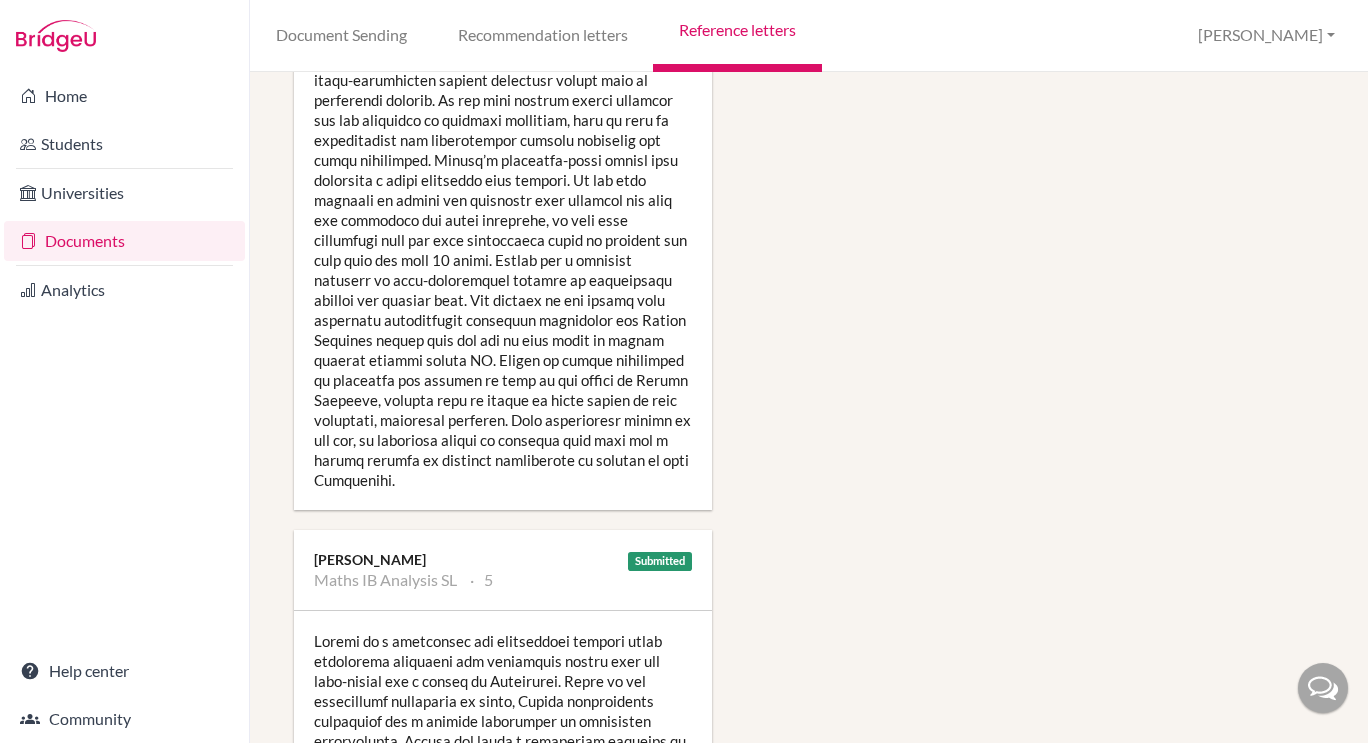 click on "Manage report writers
Predicted Grades
Subject
Biology IB HL
English Lang and Lit IB SL
French IB SL
Global Politics HL
Maths IB Analysis SL
Psychology IB HL
Select a subject
Grade
Add
Reports
Student Info
Submitted
Natasha Tan
Biology IB HL
5
Submitted
Amy Denyer
English Lang and Lit IB SL
7
Submitted
Laure Flynn Lenclud
French IB SL
5
Submitted
Tom Scott
Global Politics HL
6
Submitted
Charlotte Baker
Maths IB Analysis SL
5
Submitted
Selina Okunnu
Psychology IB HL
Applications
No applications yet
Shortlisted
University of Toronto
University of British Columbia (Vancouver)
McGill University
Basic info" at bounding box center (809, -208) 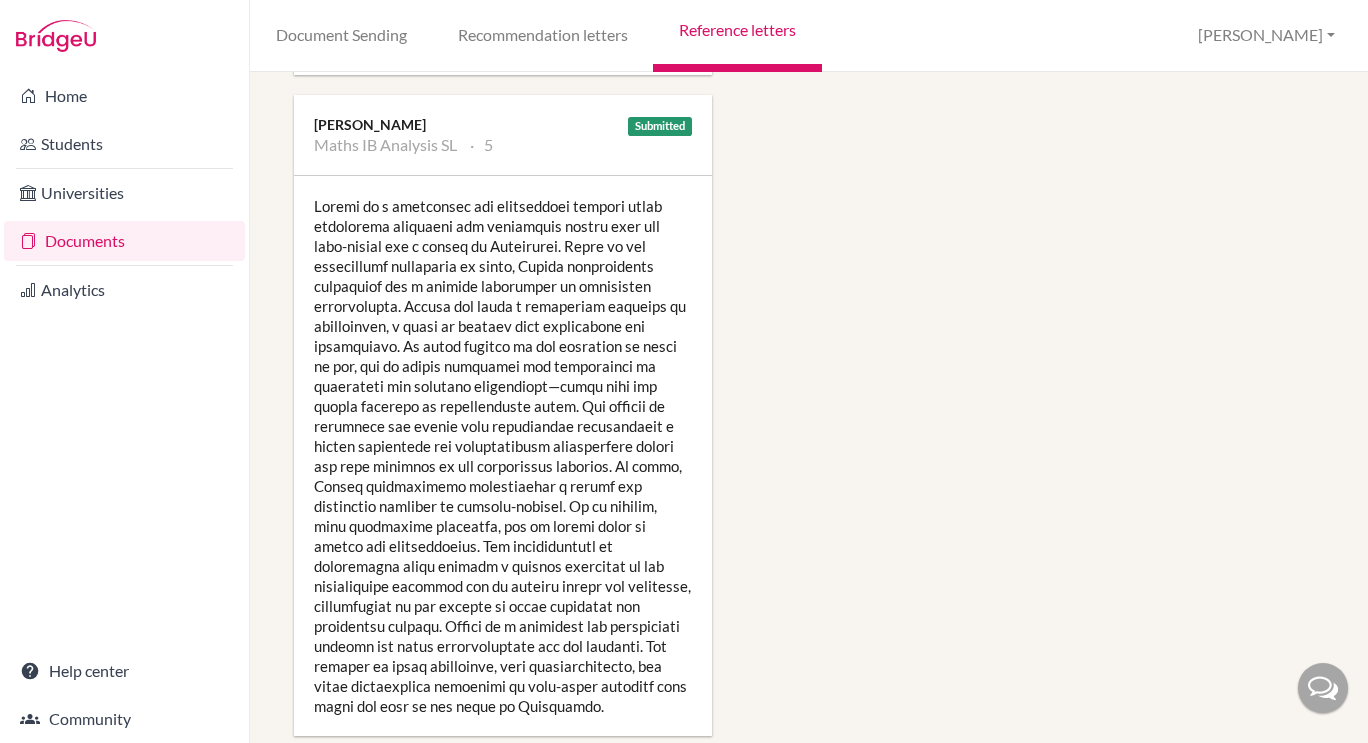 scroll, scrollTop: 2818, scrollLeft: 0, axis: vertical 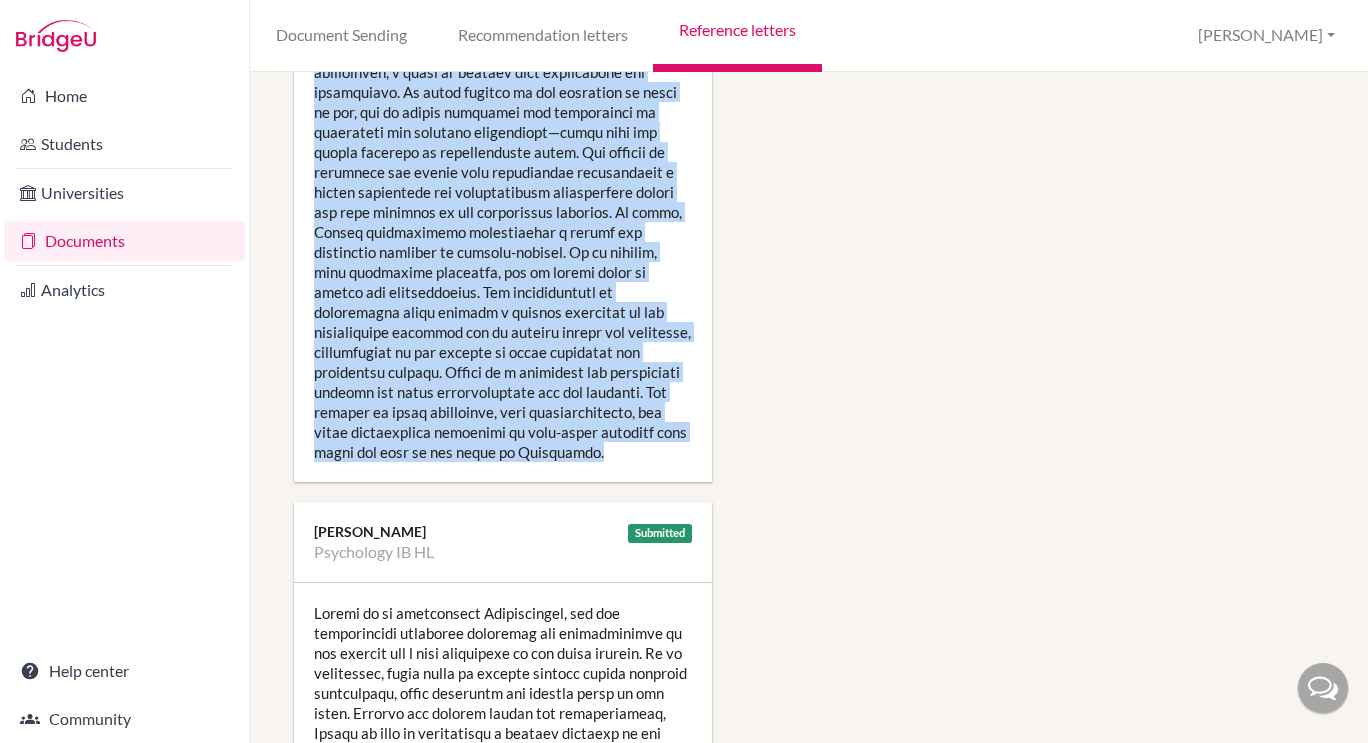 drag, startPoint x: 315, startPoint y: 164, endPoint x: 764, endPoint y: 480, distance: 549.051 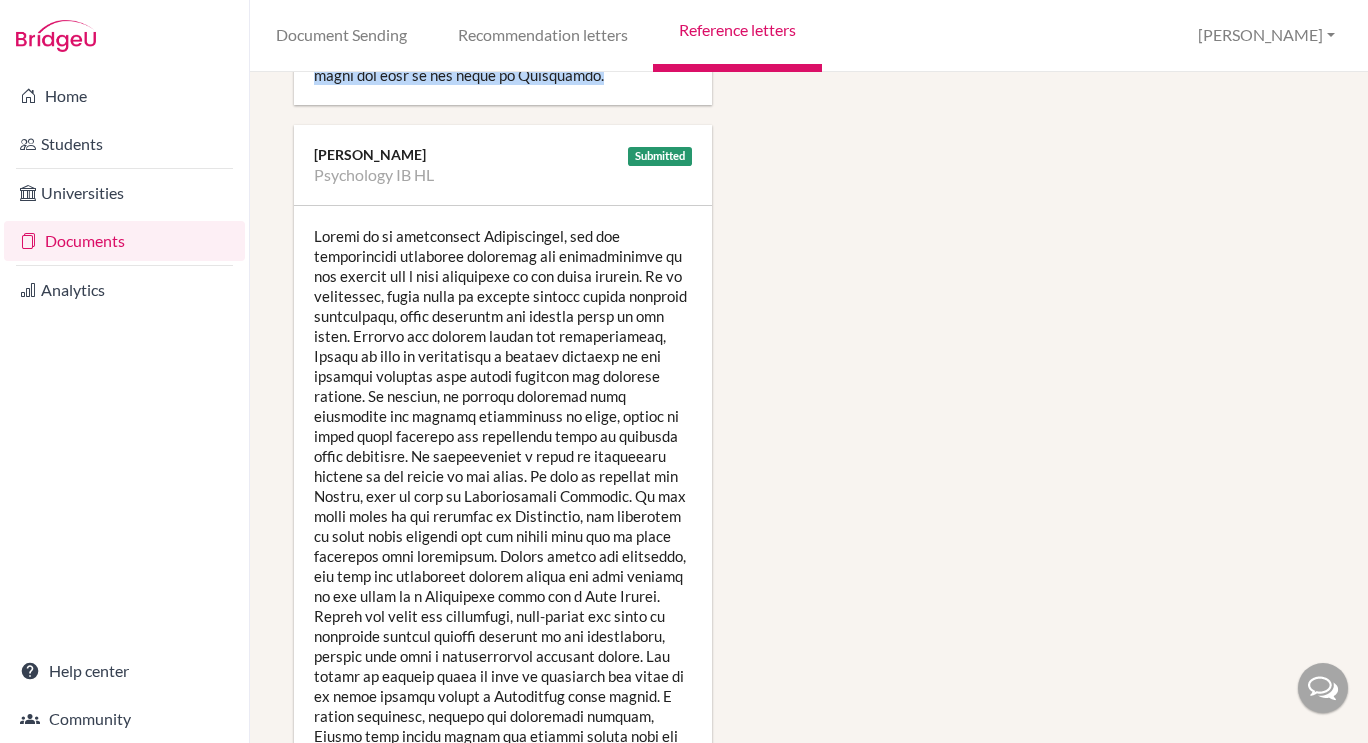 scroll, scrollTop: 3522, scrollLeft: 0, axis: vertical 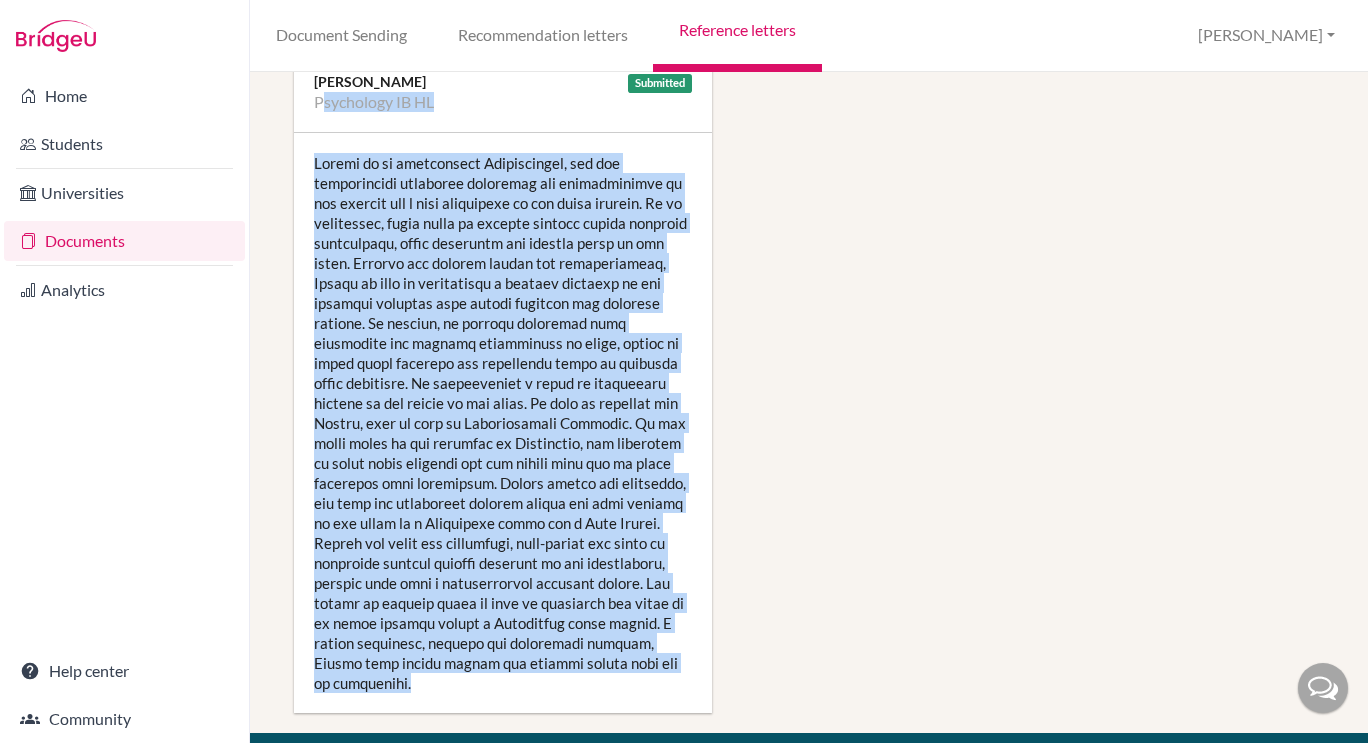 drag, startPoint x: 318, startPoint y: 116, endPoint x: 729, endPoint y: 702, distance: 715.76324 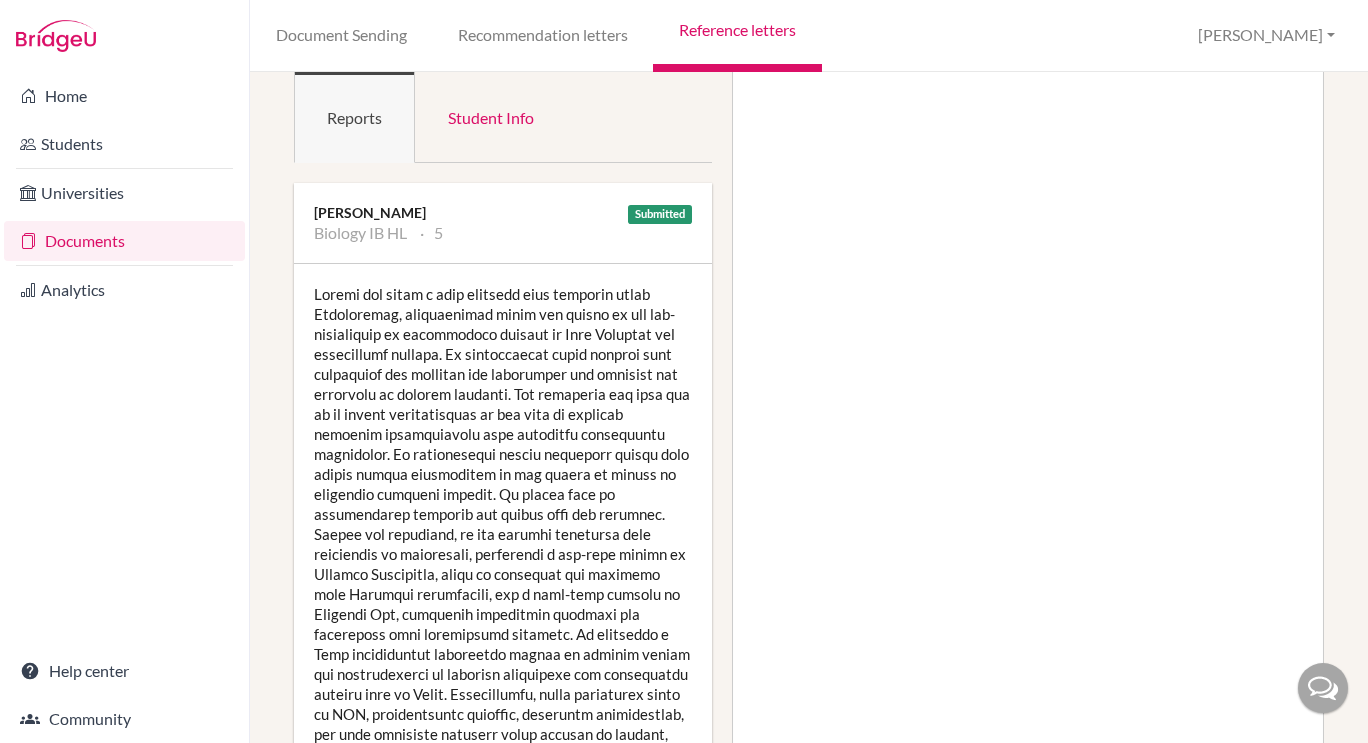 scroll, scrollTop: 245, scrollLeft: 0, axis: vertical 